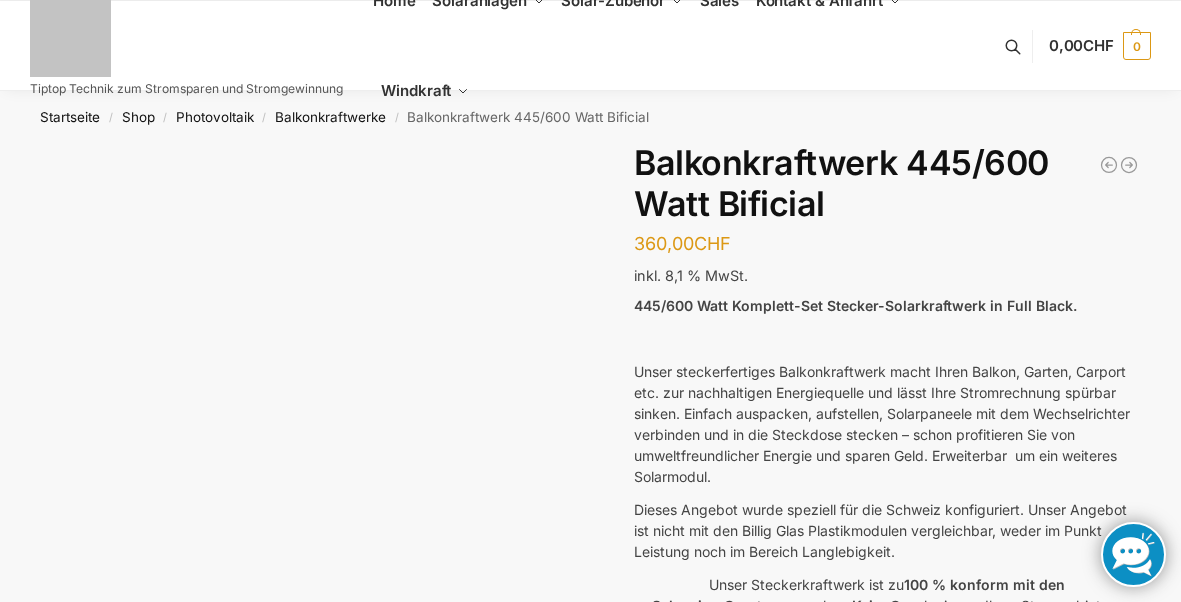 scroll, scrollTop: 0, scrollLeft: 0, axis: both 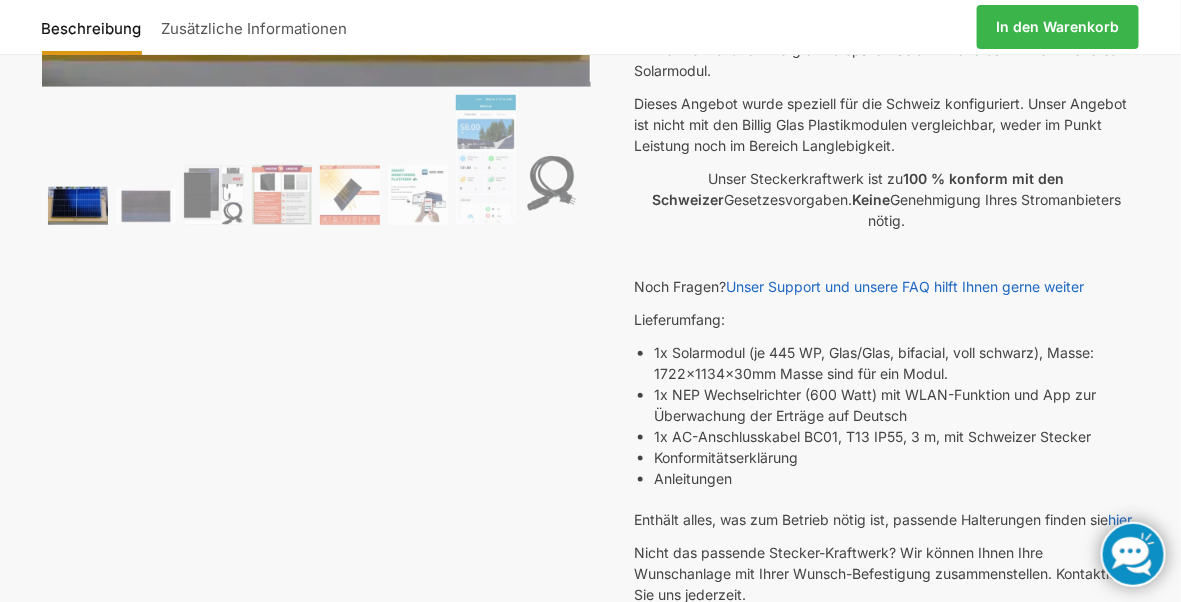 click on "445/600 Watt Komplett-Set Stecker-Solarkraftwerk in Full Black.   Unser steckerfertiges Balkonkraftwerk macht Ihren Balkon, Garten, Carport etc. zur nachhaltigen Energiequelle und lässt Ihre Stromrechnung spürbar sinken. Einfach auspacken, aufstellen, Solarpaneele mit dem Wechselrichter verbinden und in die Steckdose stecken – schon profitieren Sie von umweltfreundlicher Energie und sparen Geld. Erweiterbar  um ein weiteres Solarmodul. Dieses Angebot wurde speziell für die Schweiz konfiguriert. Unser Angebot ist nicht mit den Billig Glas Plastikmodulen vergleichbar, weder im Punkt Leistung noch im Bereich Langlebigkeit. Unser Steckerkraftwerk ist zu  100 % konform mit den Schweizer  Gesetzesvorgaben.  Keine  Genehmigung Ihres Stromanbieters nötig.   Noch Fragen?  Unser Support und unsere FAQ hilft Ihnen gerne weiter    Lieferumfang: 1x Solarmodul (je 445 WP, Glas/Glas, bifacial, voll schwarz), Masse: 1722x1134x30mm Masse sind für ein Modul. Konformitätserklärung Anleitungen hier Kontakt" at bounding box center (886, 351) 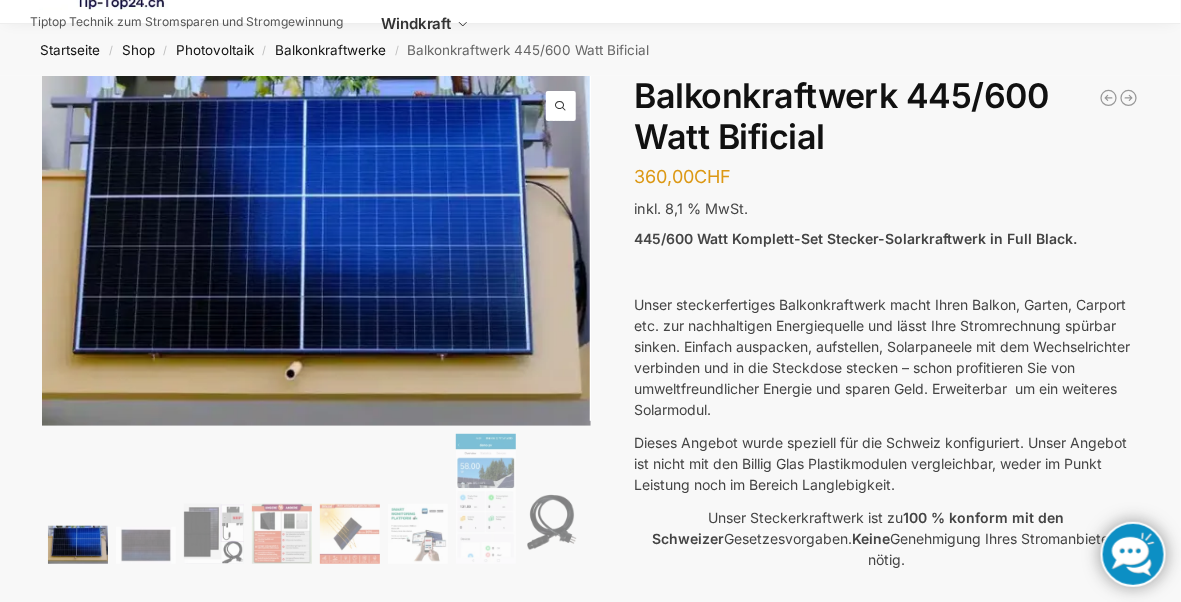 scroll, scrollTop: 0, scrollLeft: 0, axis: both 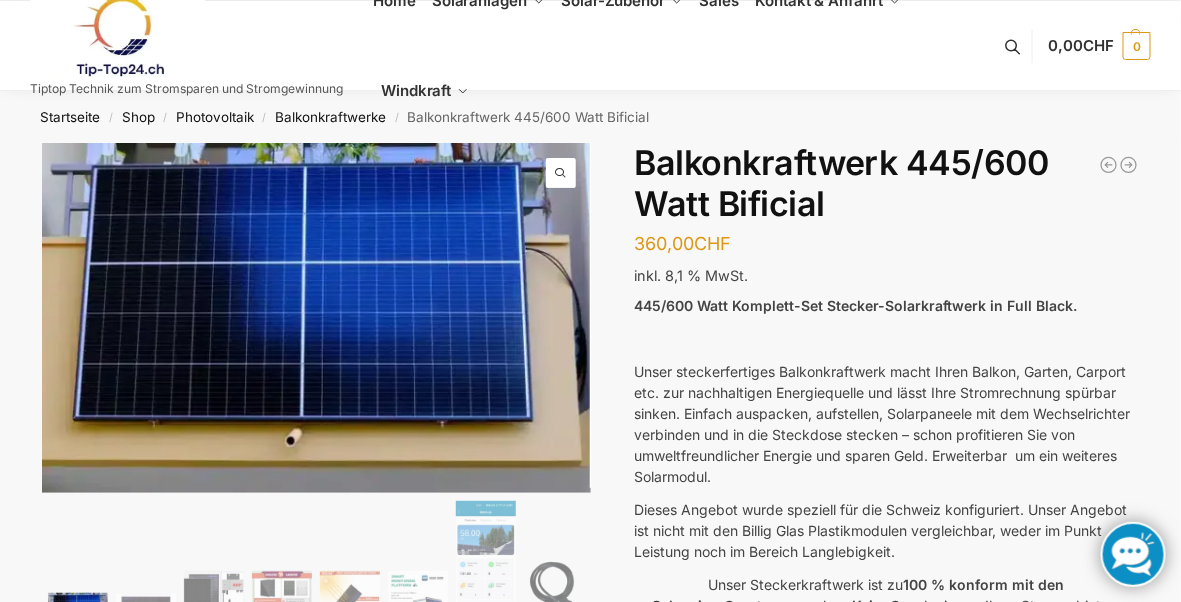 click on "Balkonkraftwerke" at bounding box center [330, 117] 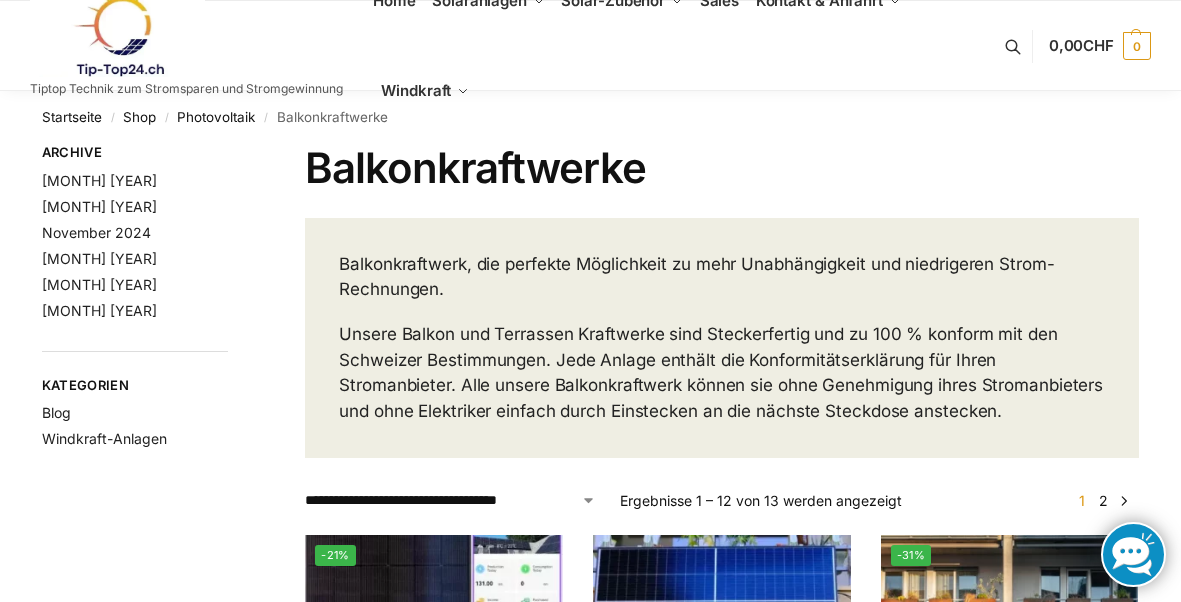 scroll, scrollTop: 0, scrollLeft: 0, axis: both 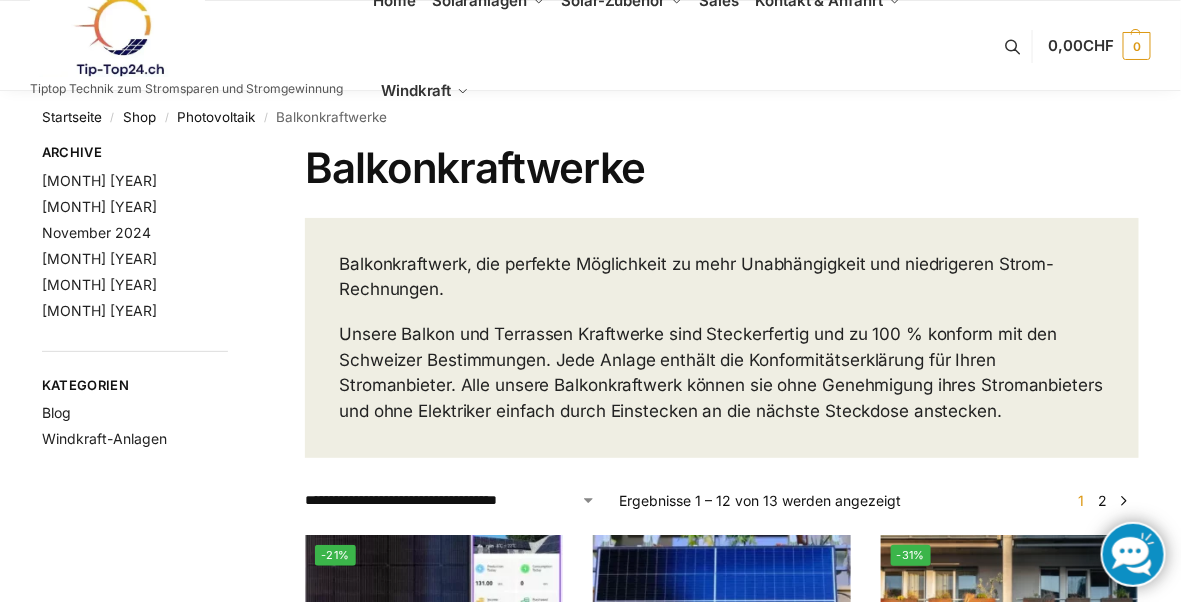 click on "Photovoltaik" at bounding box center (216, 117) 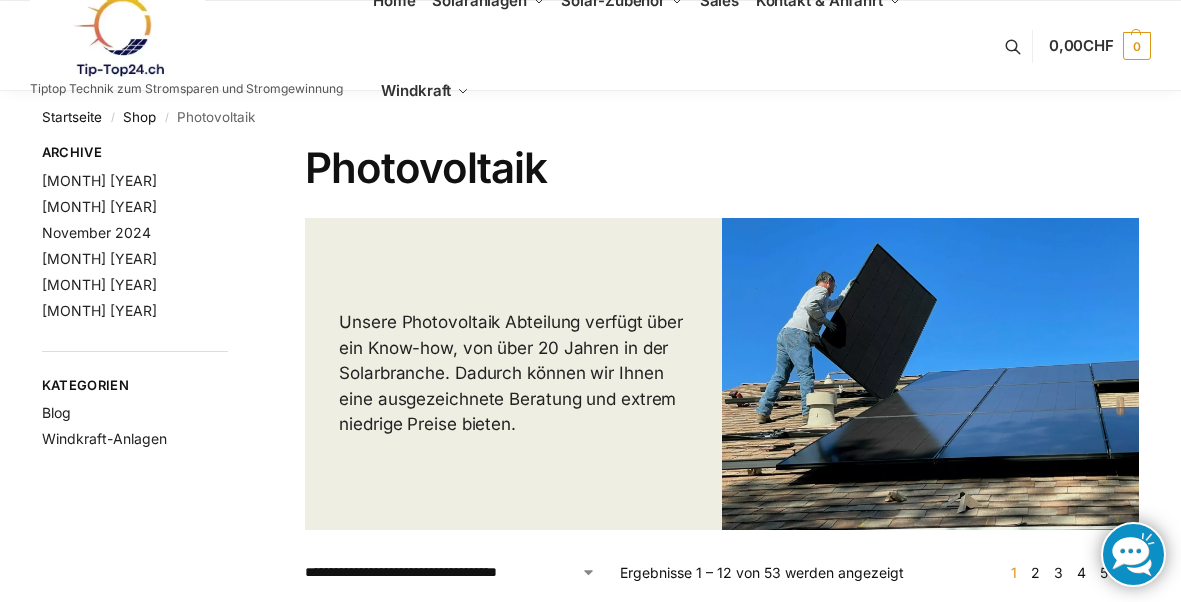 scroll, scrollTop: 0, scrollLeft: 0, axis: both 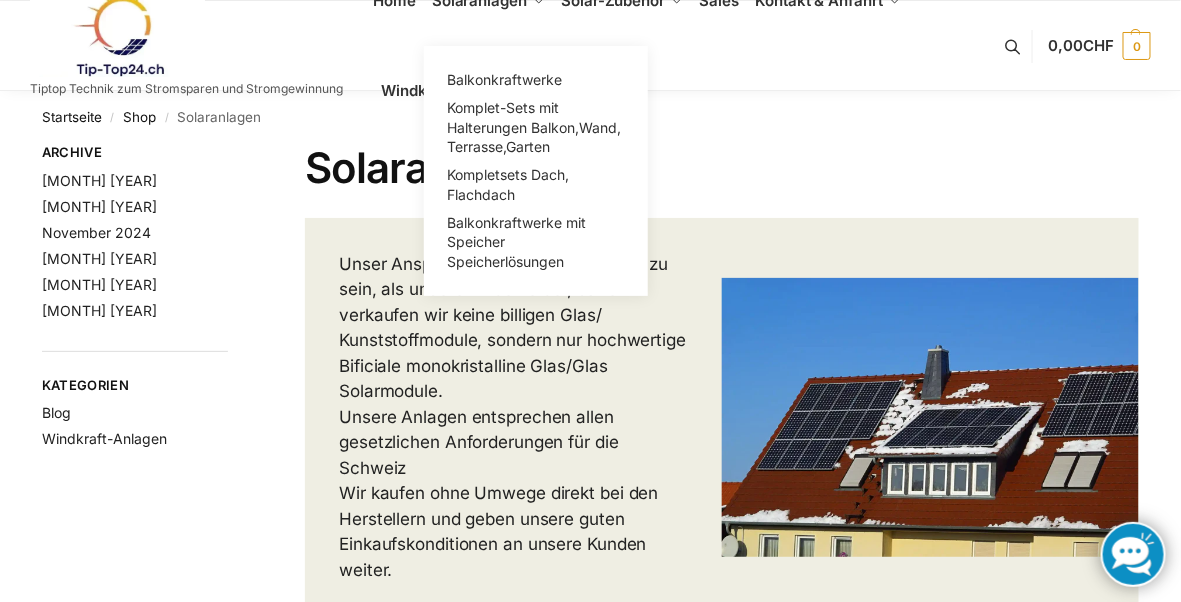 click on "Solaranlagen" at bounding box center [479, 0] 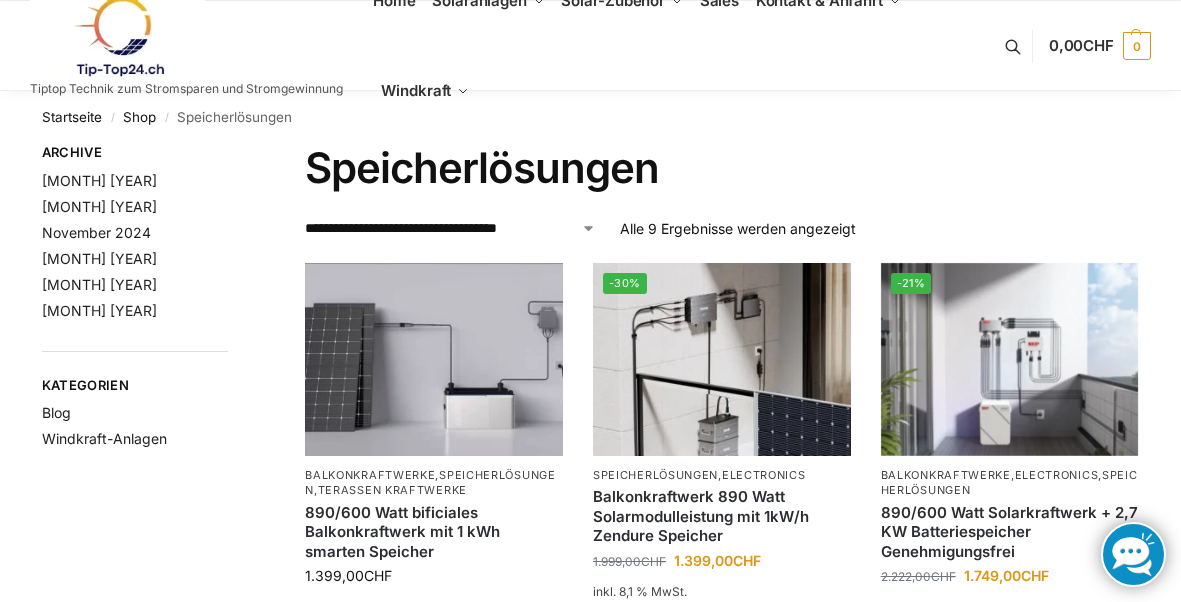 scroll, scrollTop: 0, scrollLeft: 0, axis: both 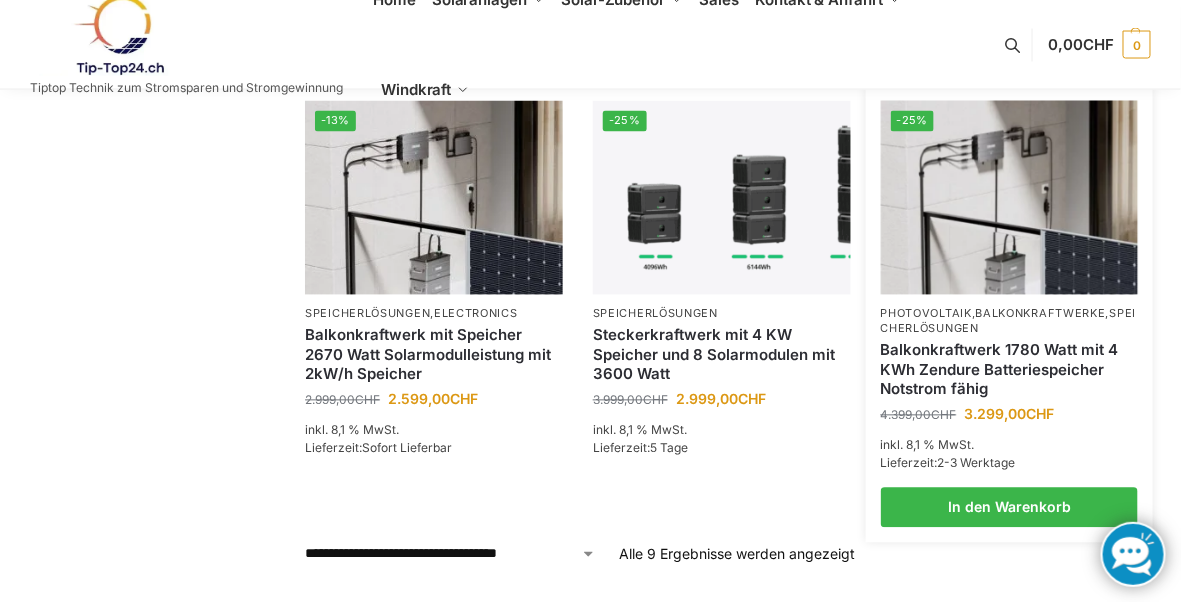 click on "Balkonkraftwerk 1780 Watt mit 4 KWh Zendure Batteriespeicher Notstrom fähig" at bounding box center (1010, 370) 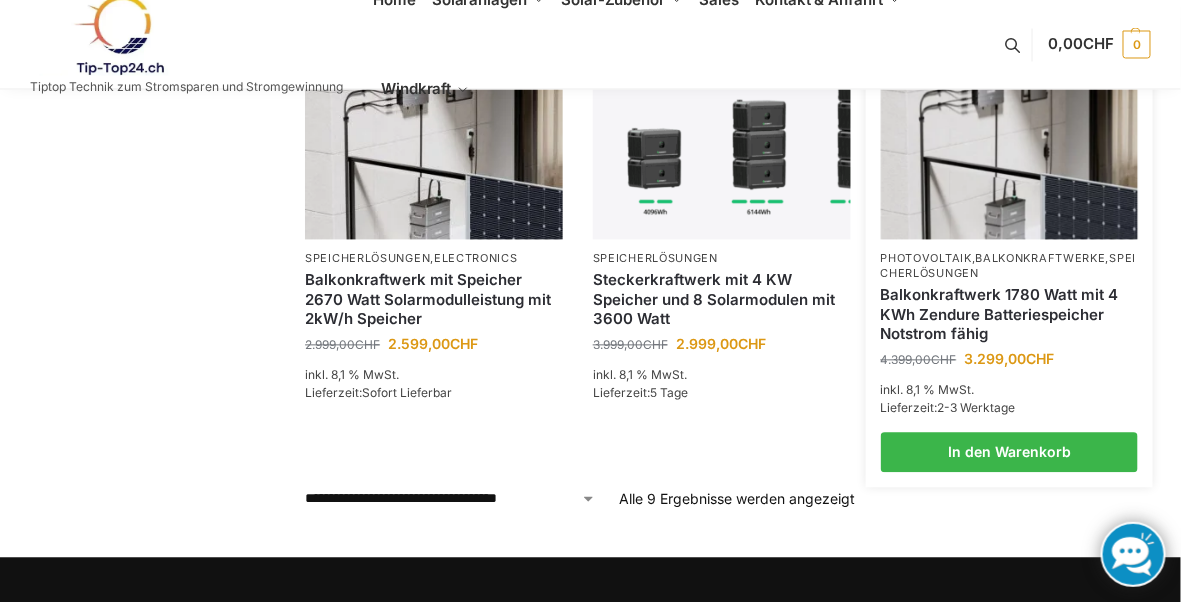 scroll, scrollTop: 1063, scrollLeft: 0, axis: vertical 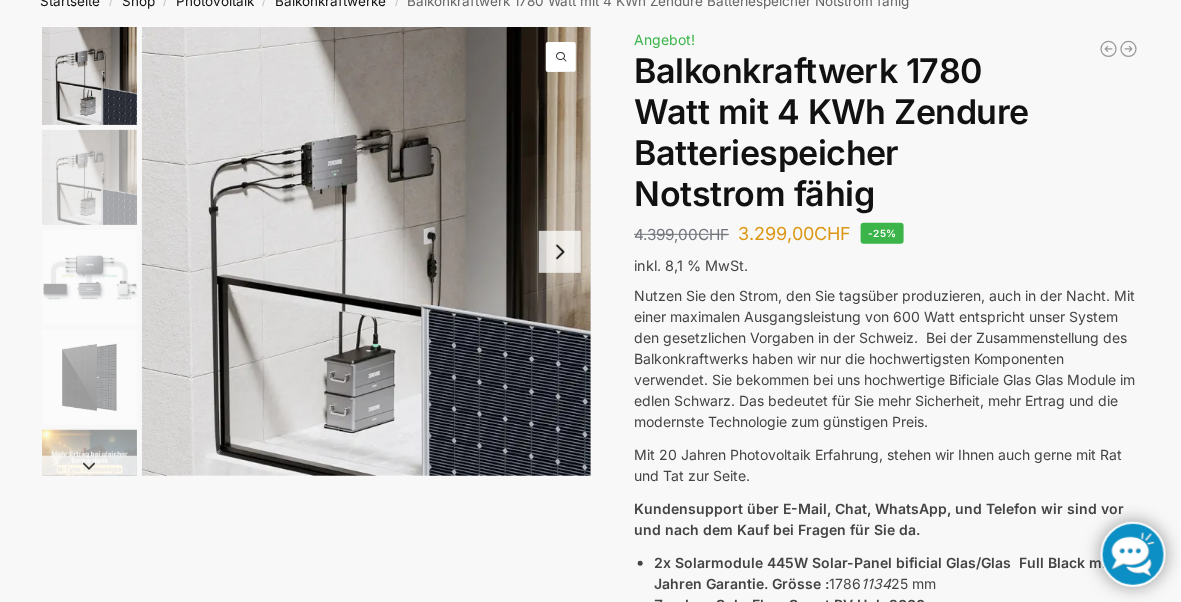 click on "2x Solarmodule 445W Solar-Panel bificial Glas/Glas  Full Black mit 30 Jahren Garantie. Grösse :" at bounding box center (893, 573) 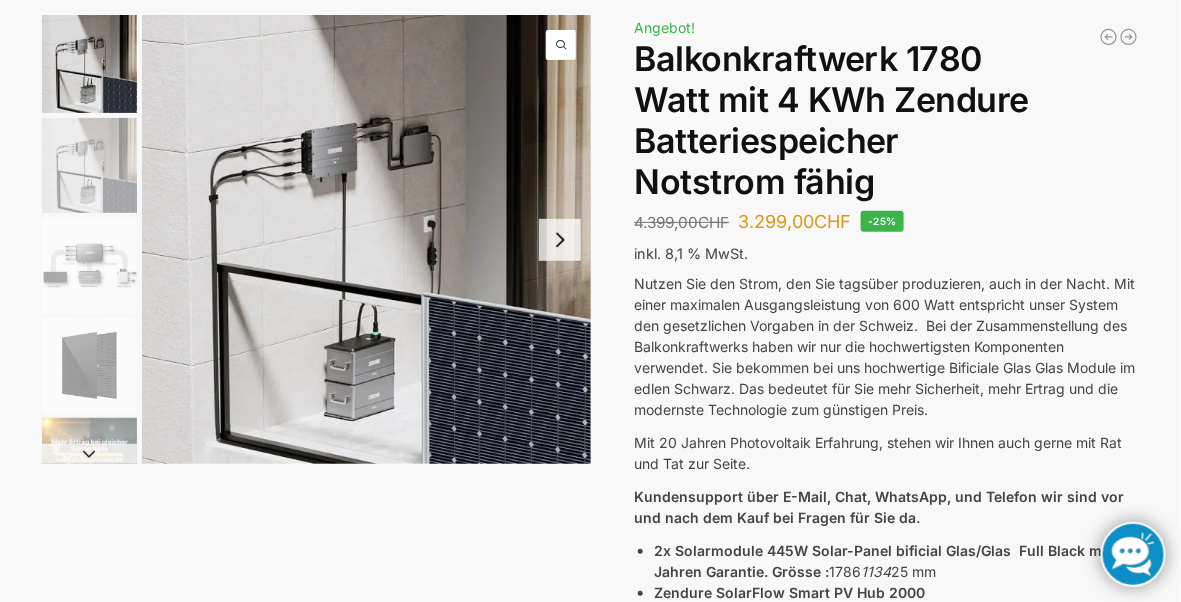 scroll, scrollTop: 129, scrollLeft: 0, axis: vertical 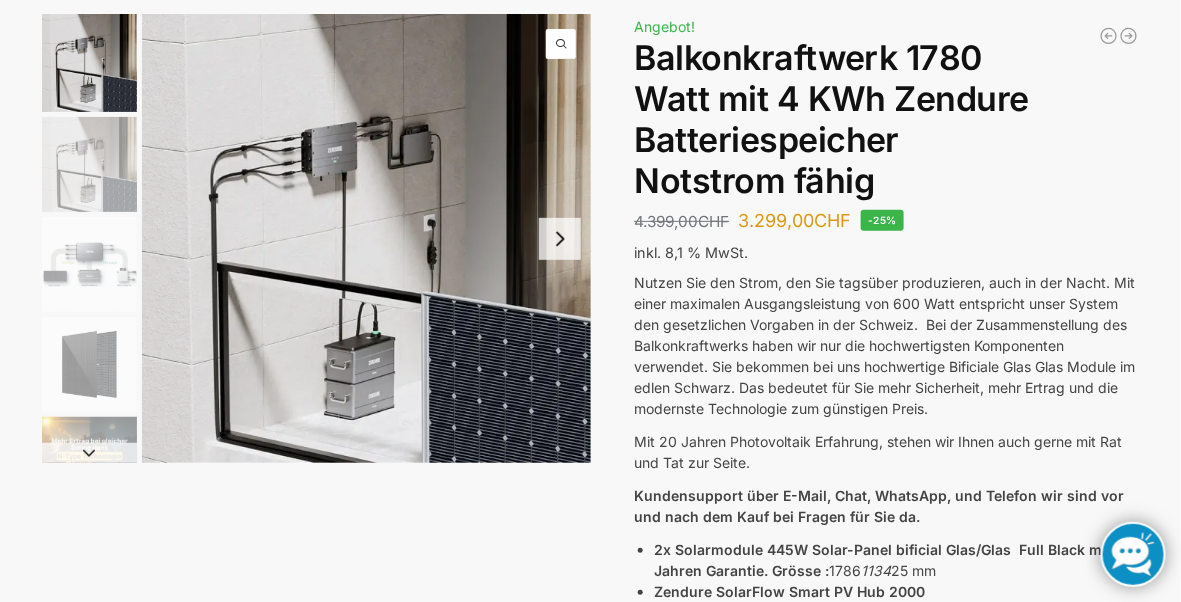 click on "Kundensupport über E-Mail, Chat, WhatsApp, und Telefon wir sind vor und nach dem Kauf bei Fragen für Sie da." at bounding box center (879, 506) 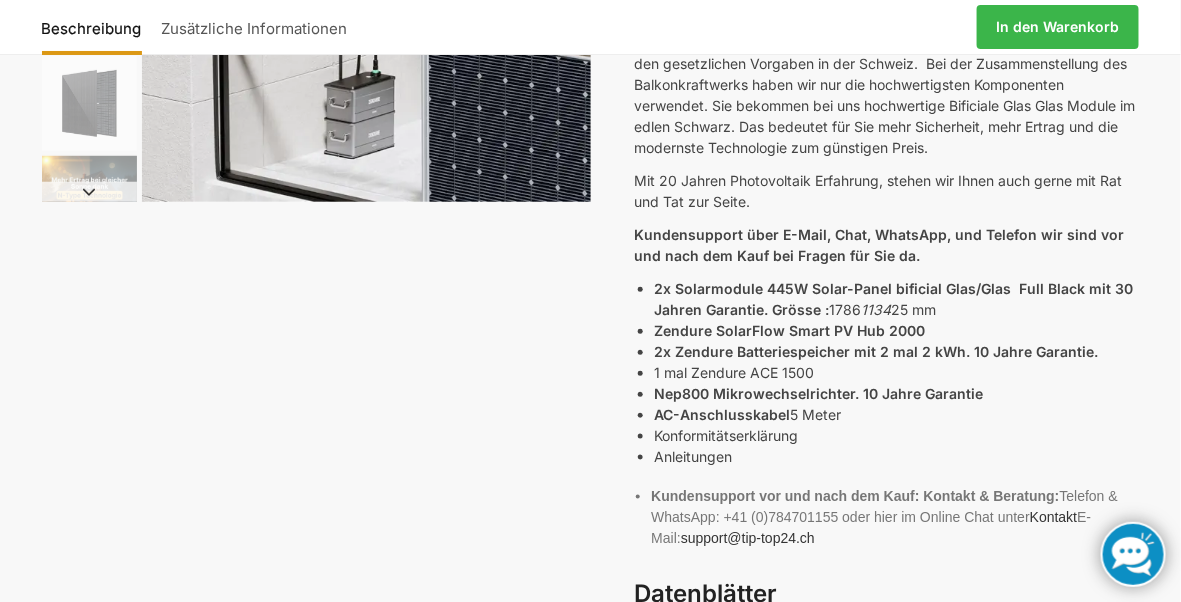 scroll, scrollTop: 391, scrollLeft: 0, axis: vertical 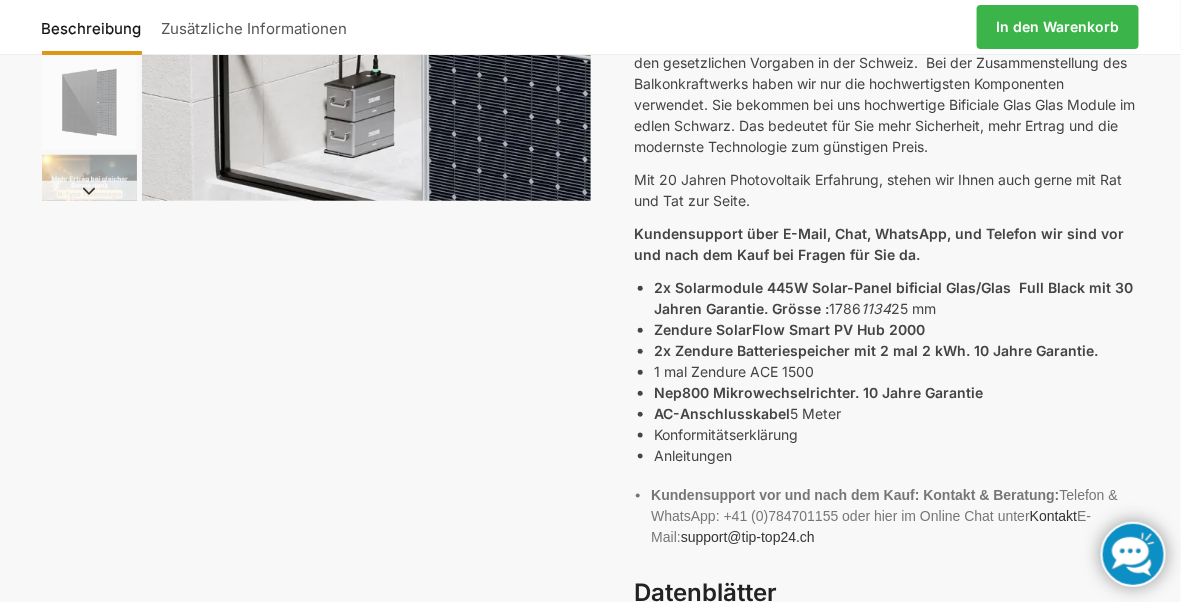 click on "support@tip-top24.ch" at bounding box center [748, 537] 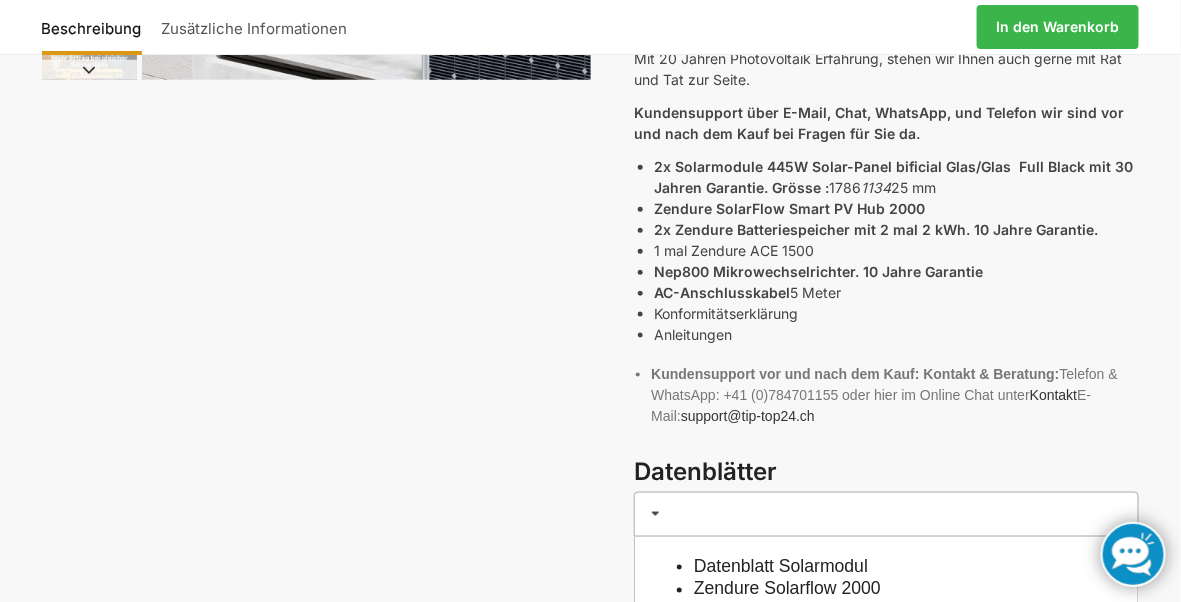 scroll, scrollTop: 513, scrollLeft: 0, axis: vertical 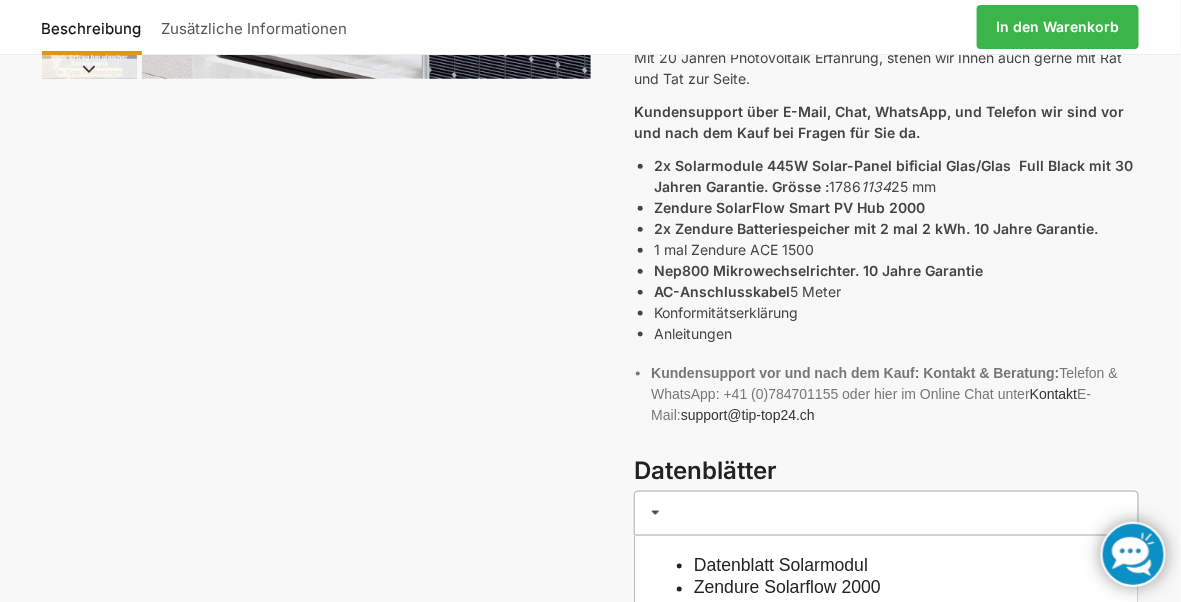 click at bounding box center [886, 513] 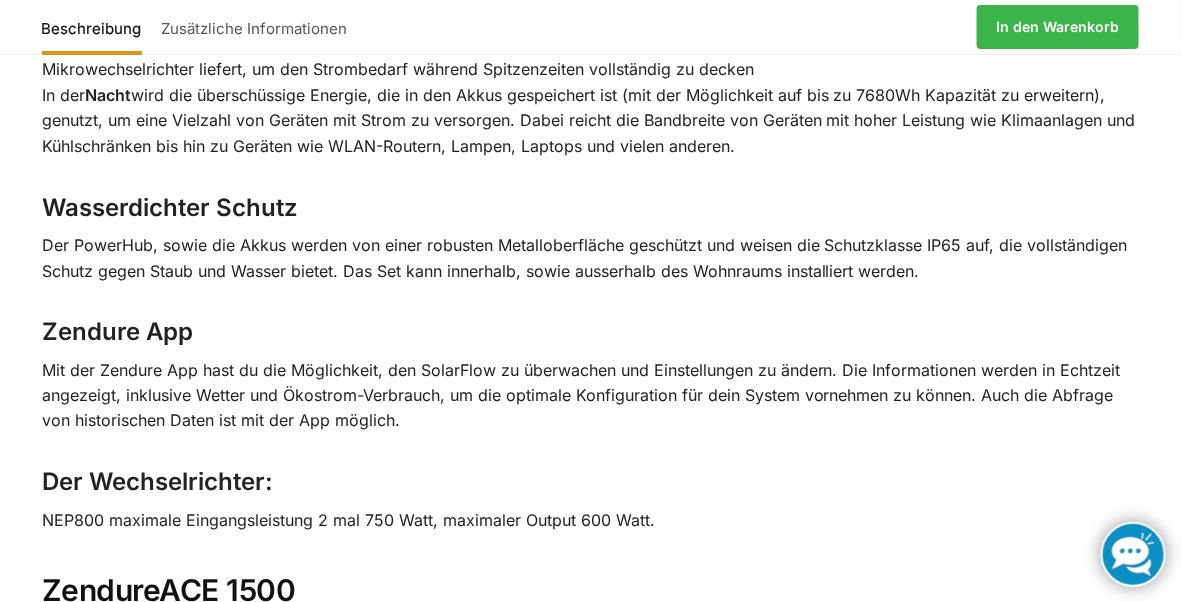 scroll, scrollTop: 2886, scrollLeft: 0, axis: vertical 